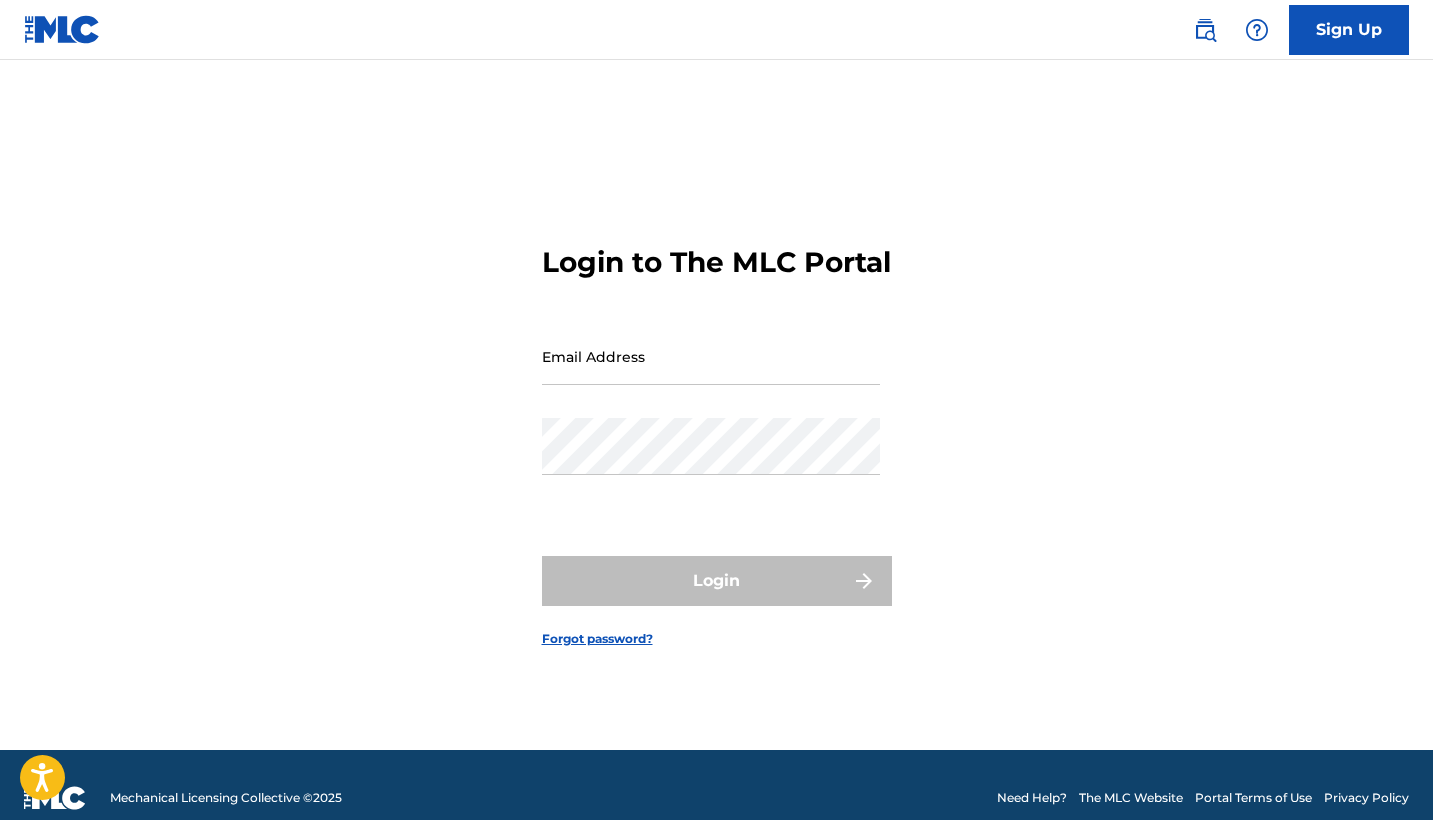 scroll, scrollTop: 0, scrollLeft: 0, axis: both 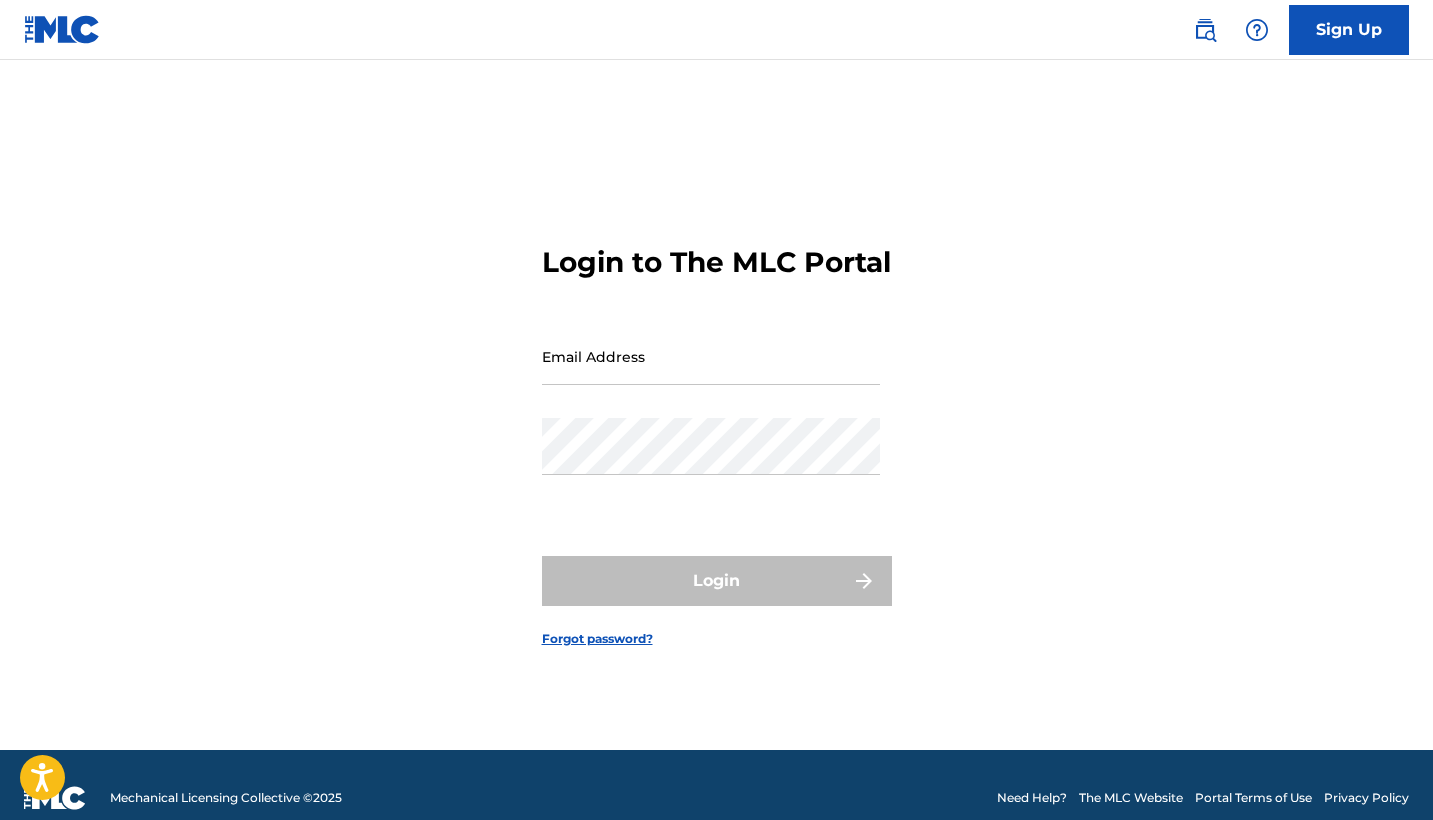 type on "[PERSON_NAME][DOMAIN_NAME][EMAIL_ADDRESS][PERSON_NAME][DOMAIN_NAME]" 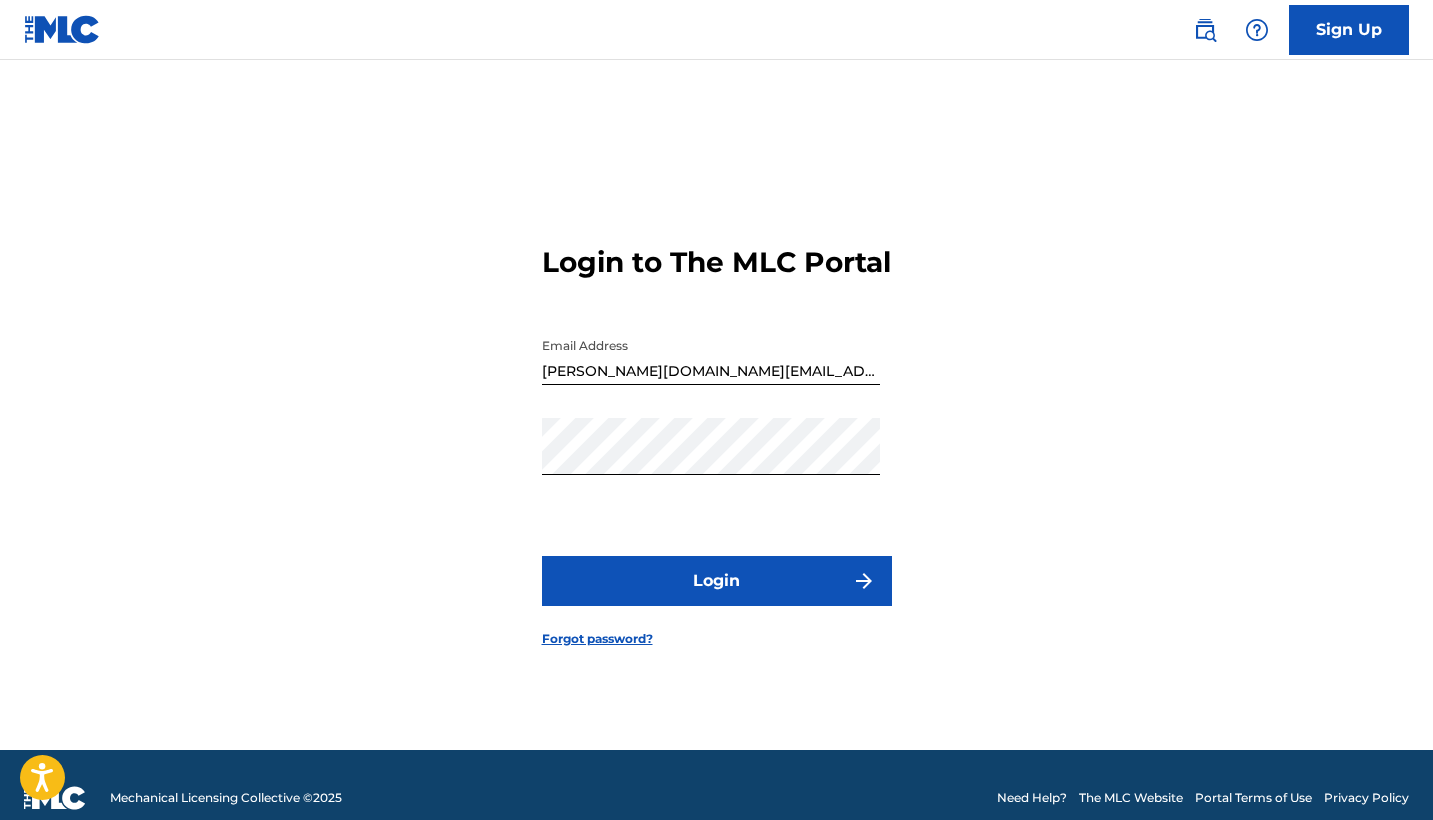 click on "Login" at bounding box center (717, 581) 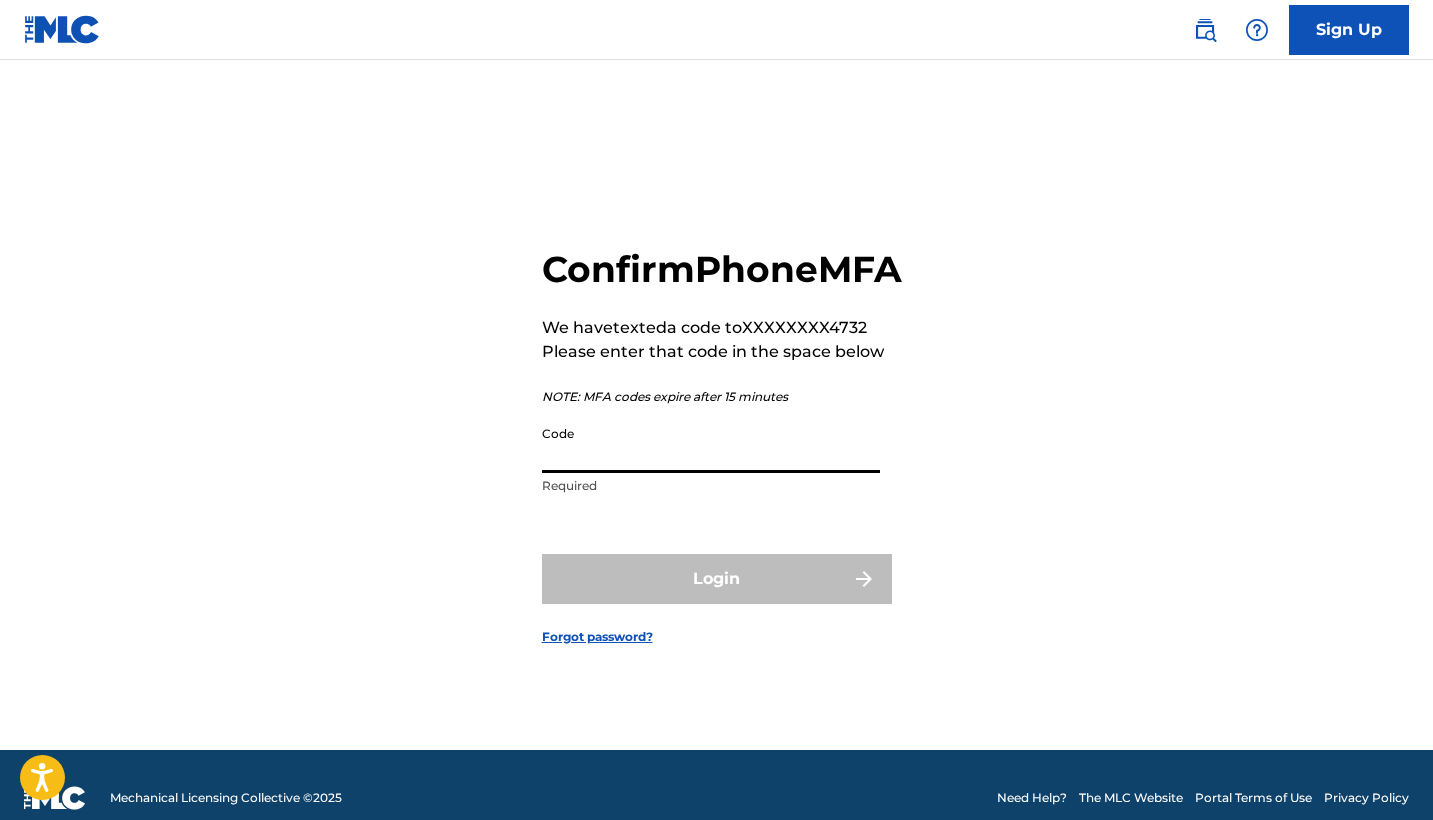 click on "Code" at bounding box center (711, 444) 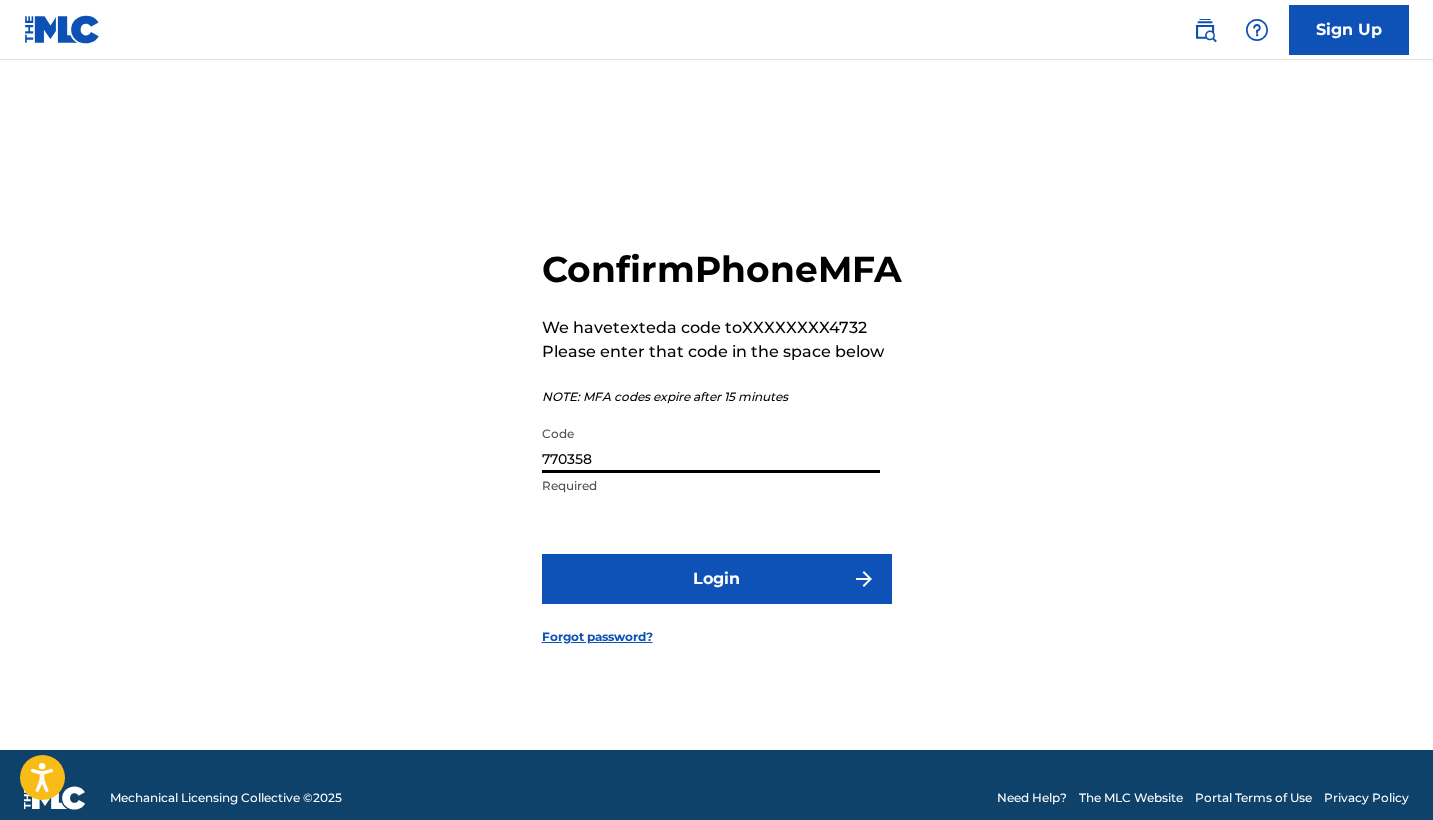 type on "770358" 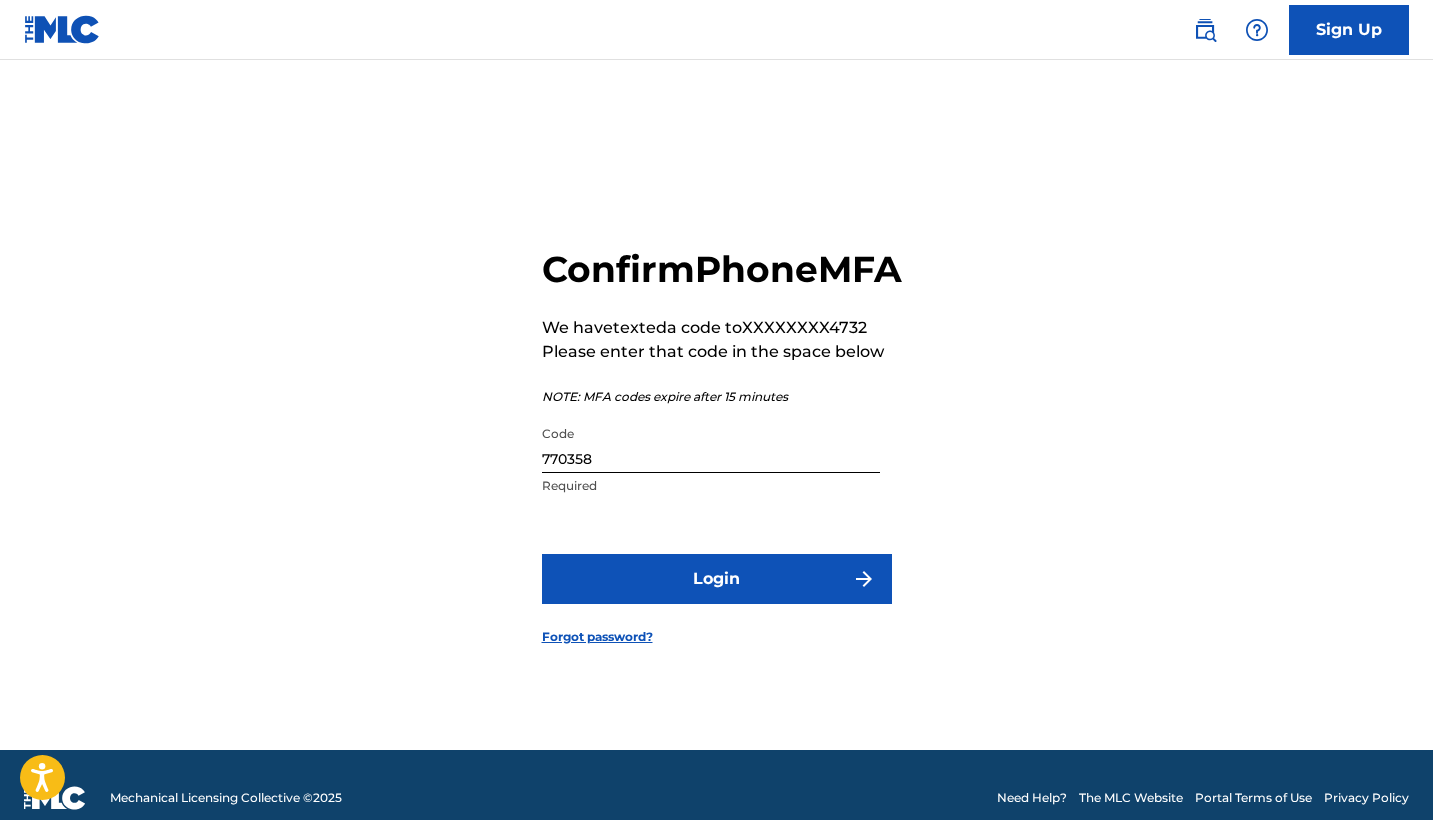 click on "Login" at bounding box center (717, 579) 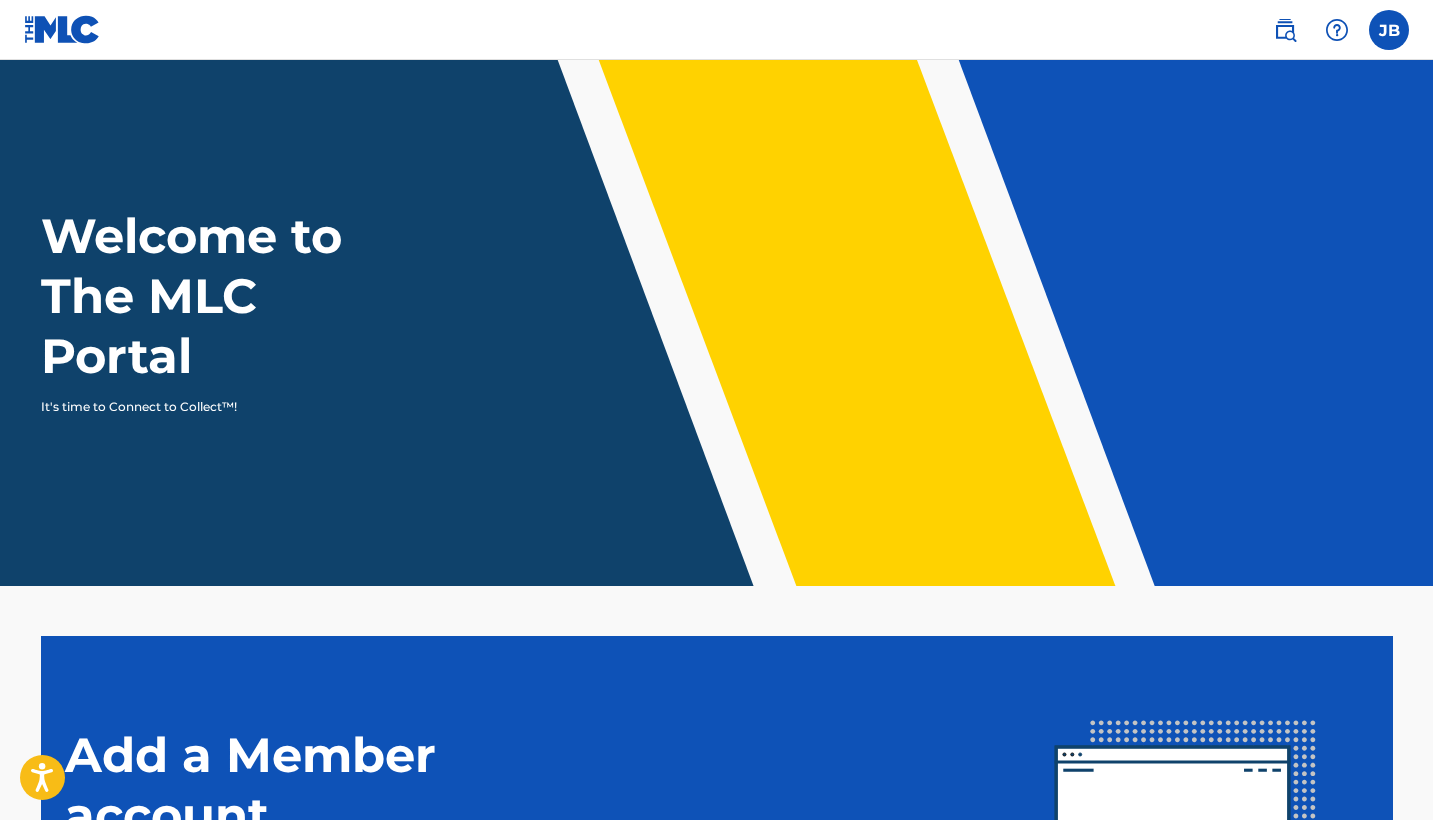 scroll, scrollTop: 0, scrollLeft: 0, axis: both 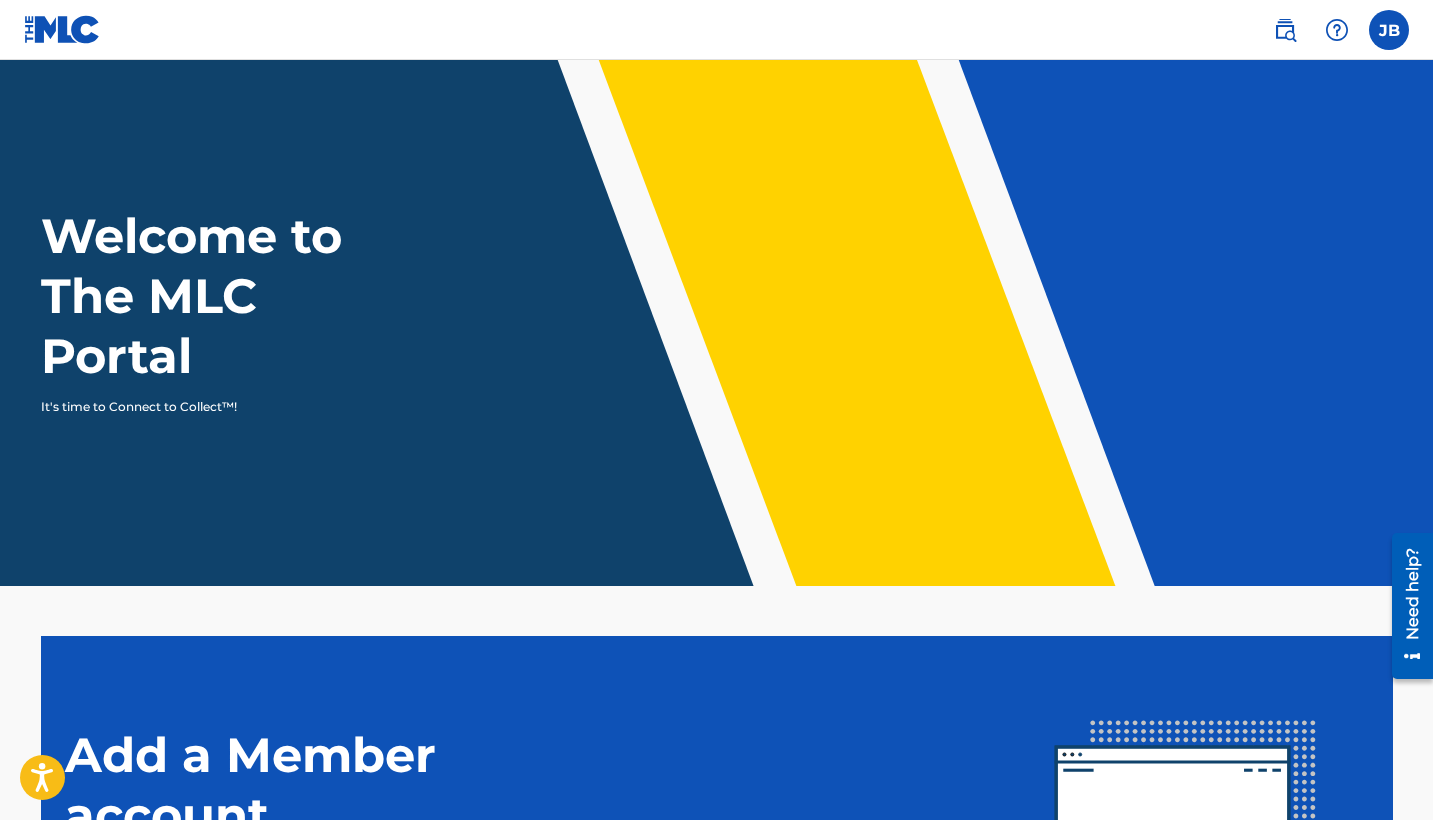 click at bounding box center (1389, 30) 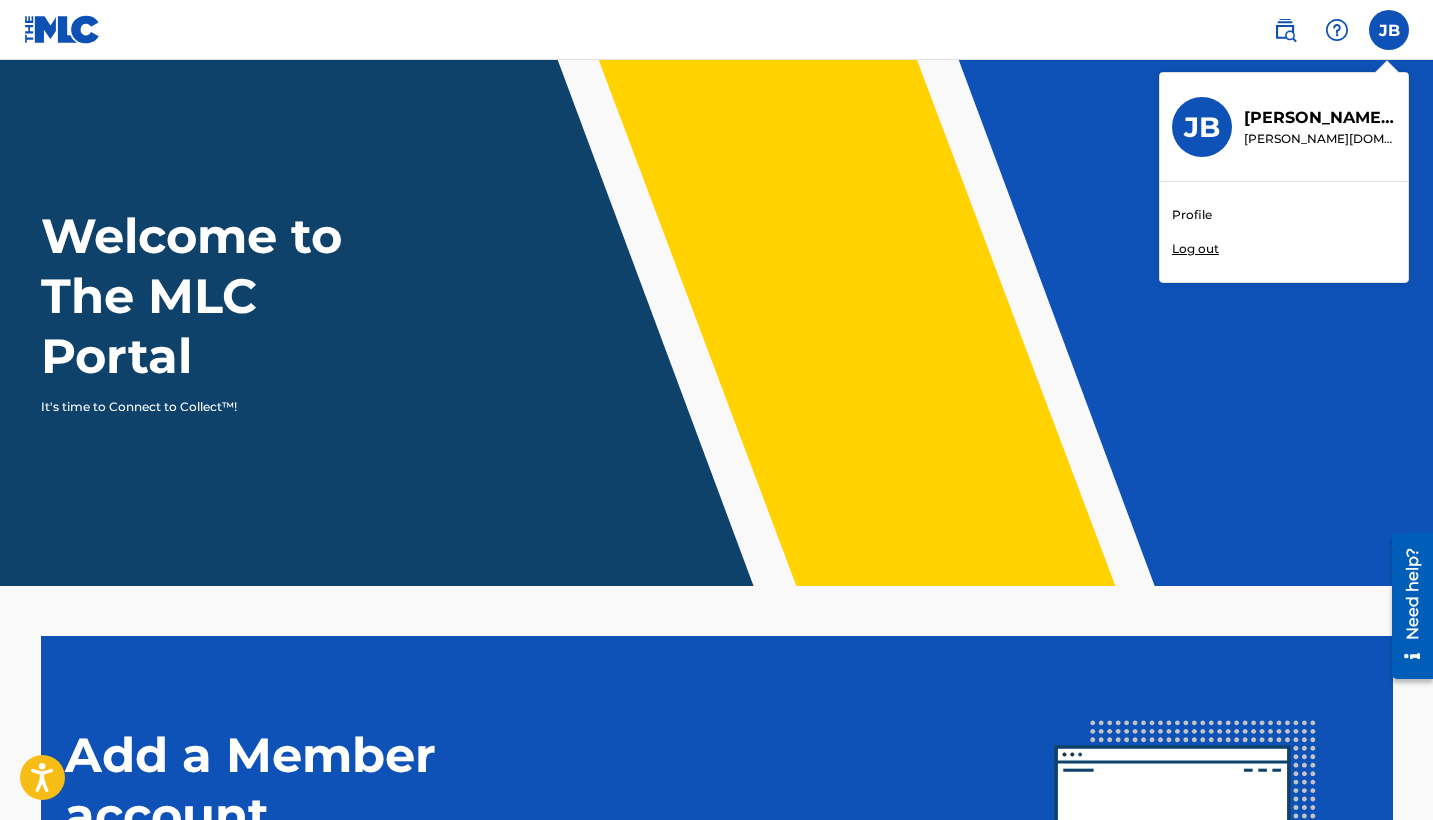 scroll, scrollTop: 0, scrollLeft: 0, axis: both 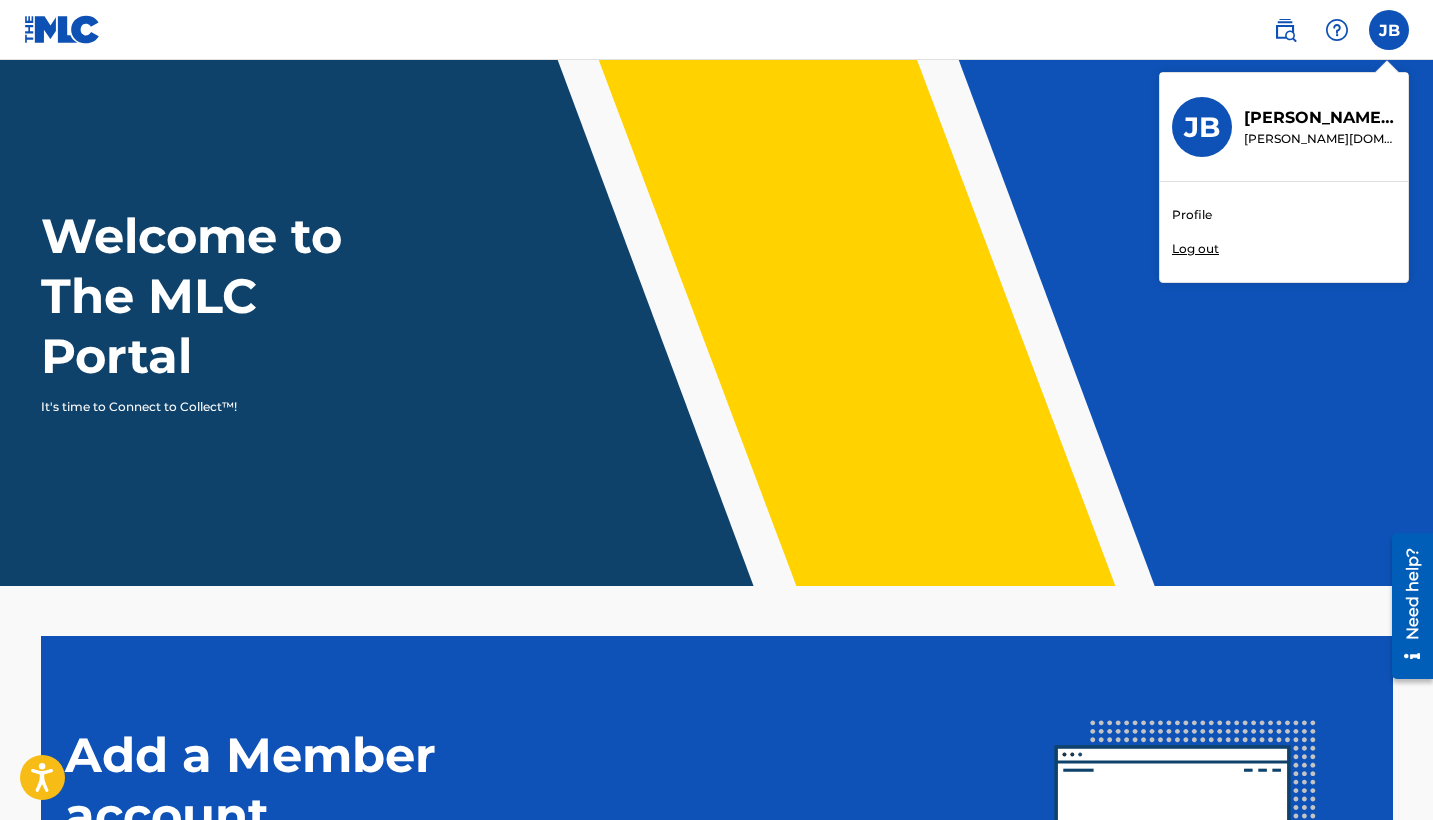 click on "Profile" at bounding box center (1192, 215) 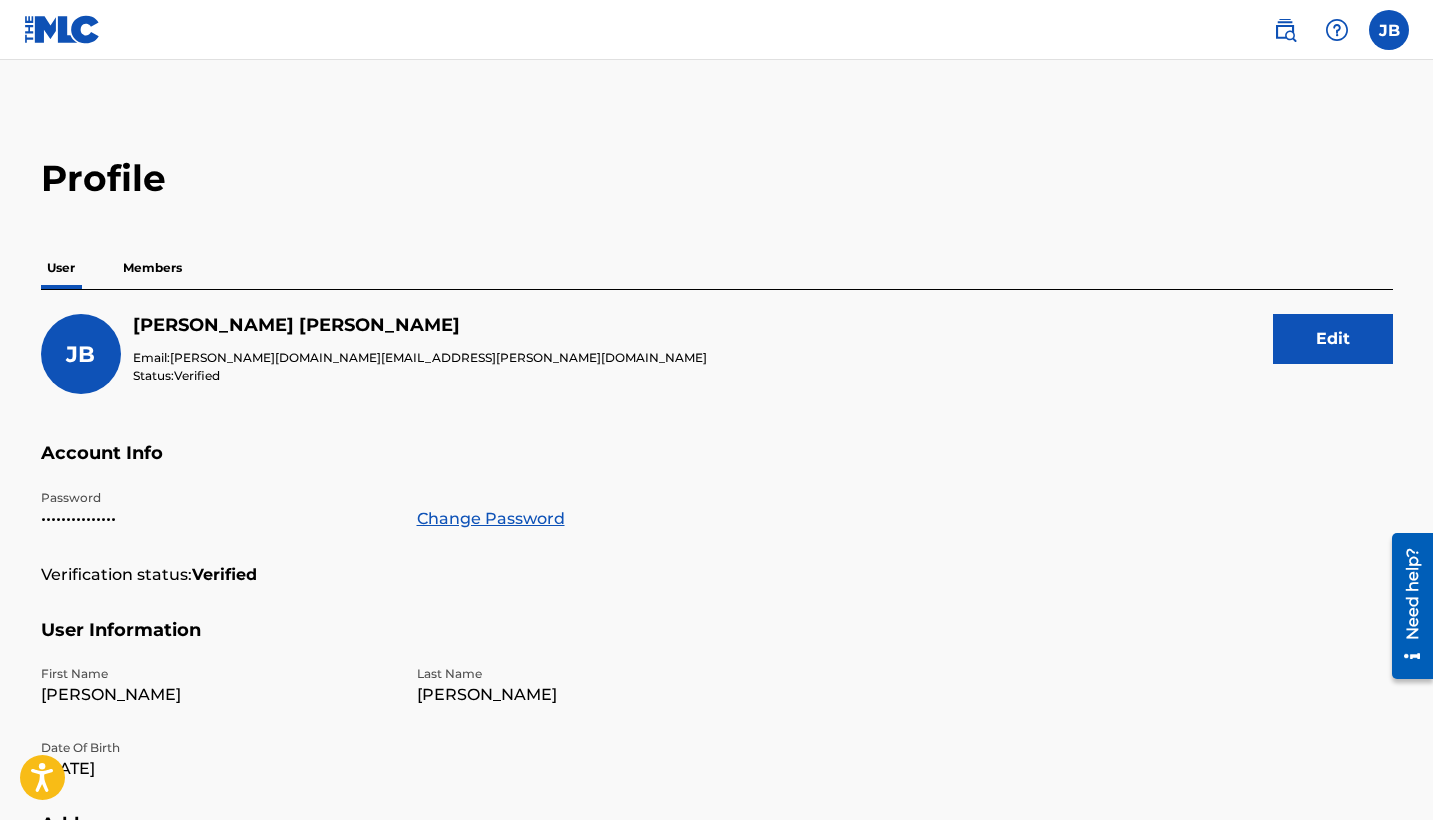 scroll, scrollTop: 0, scrollLeft: 0, axis: both 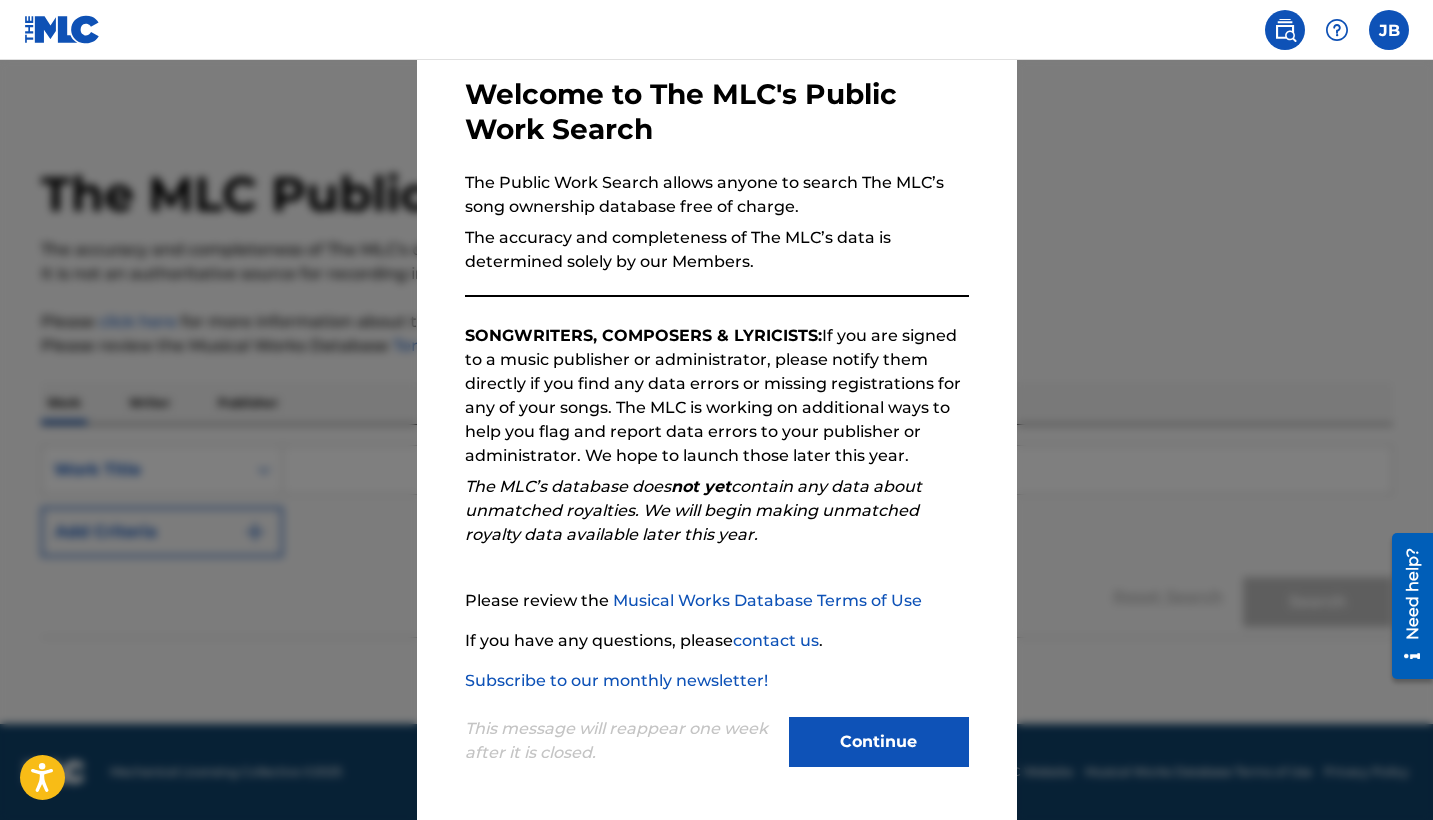 click on "Continue" at bounding box center [879, 742] 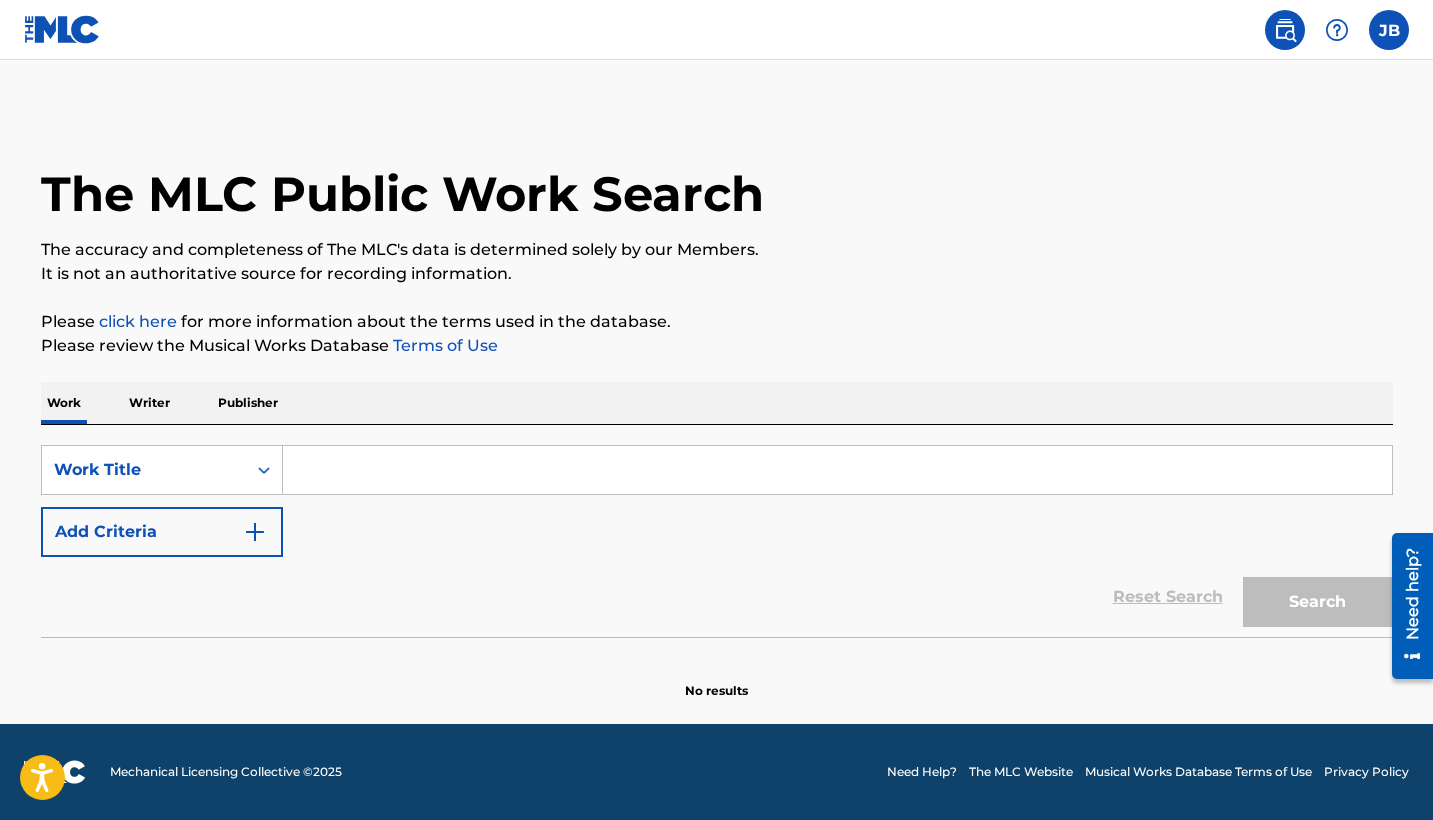 click at bounding box center [1389, 30] 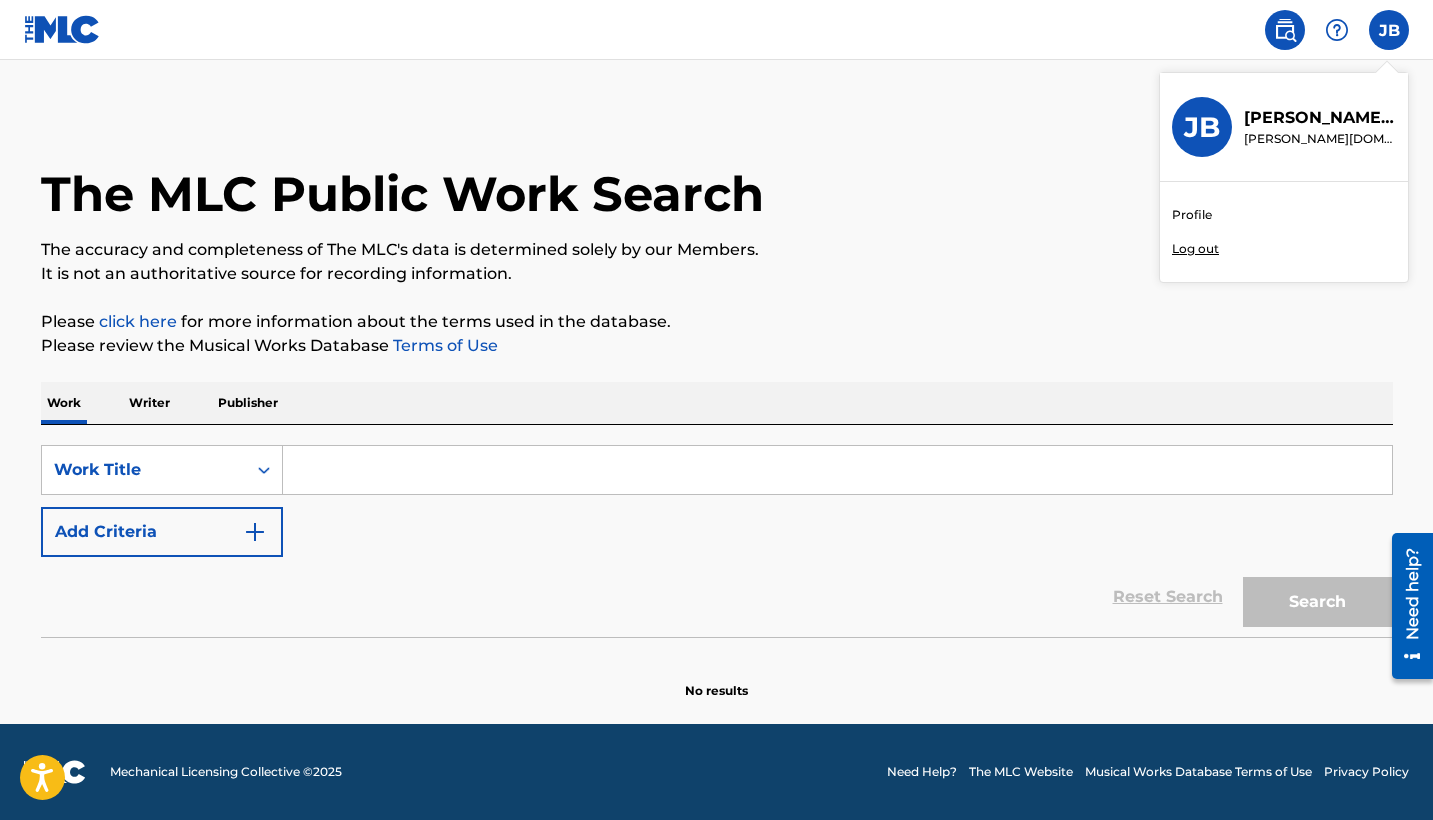 click on "Profile" at bounding box center [1192, 215] 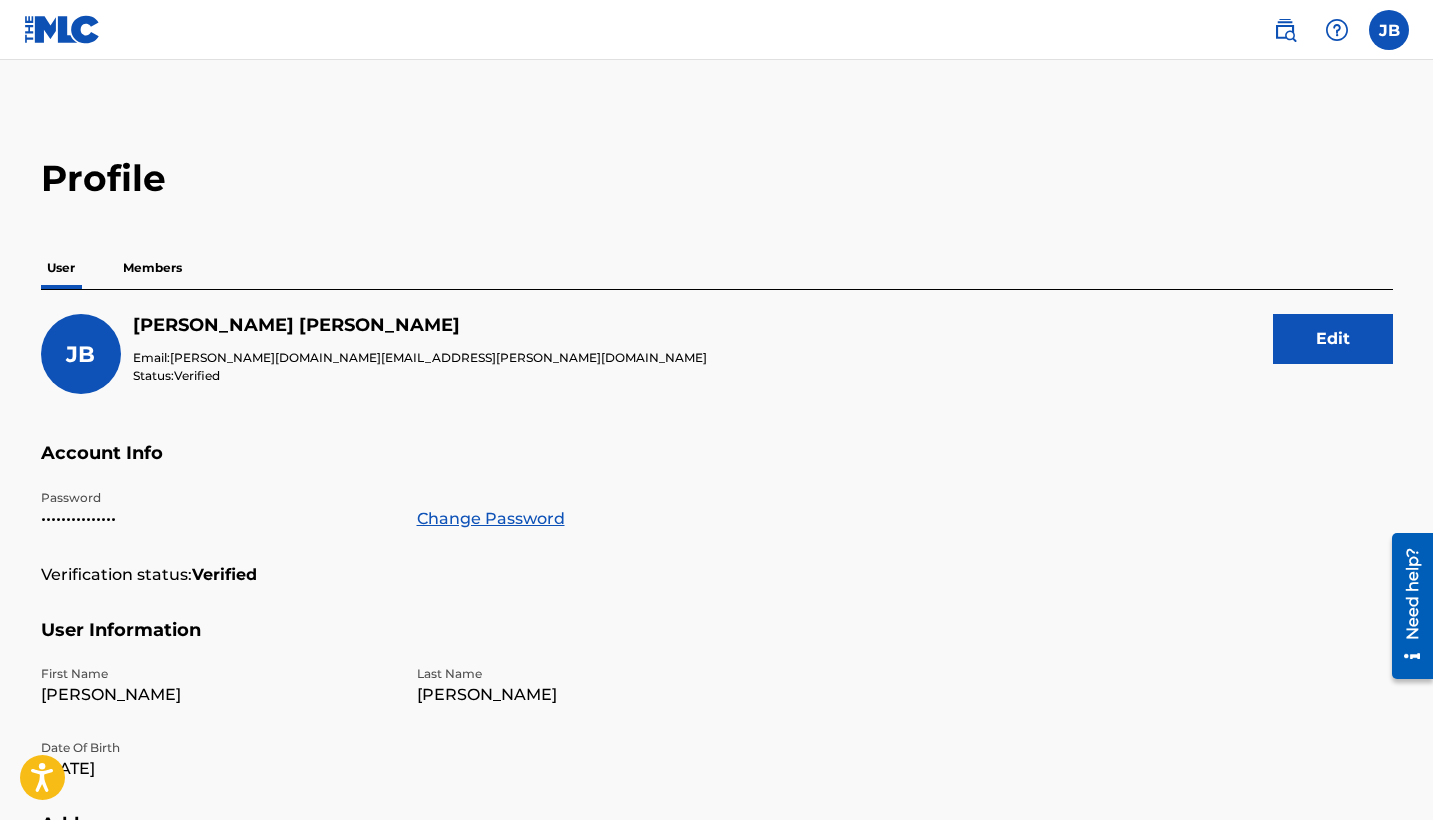 click on "Members" at bounding box center (152, 268) 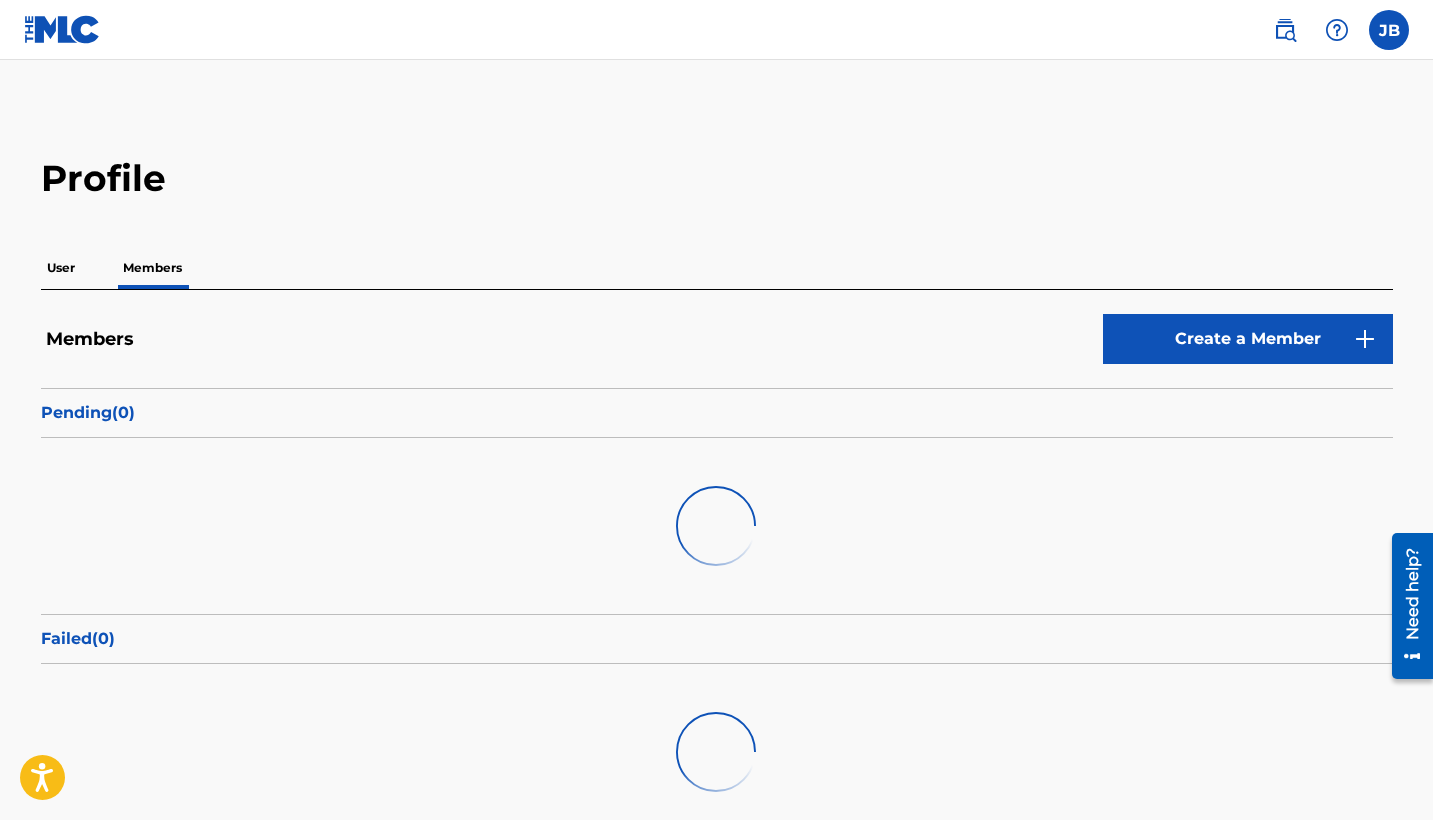 scroll, scrollTop: 0, scrollLeft: 0, axis: both 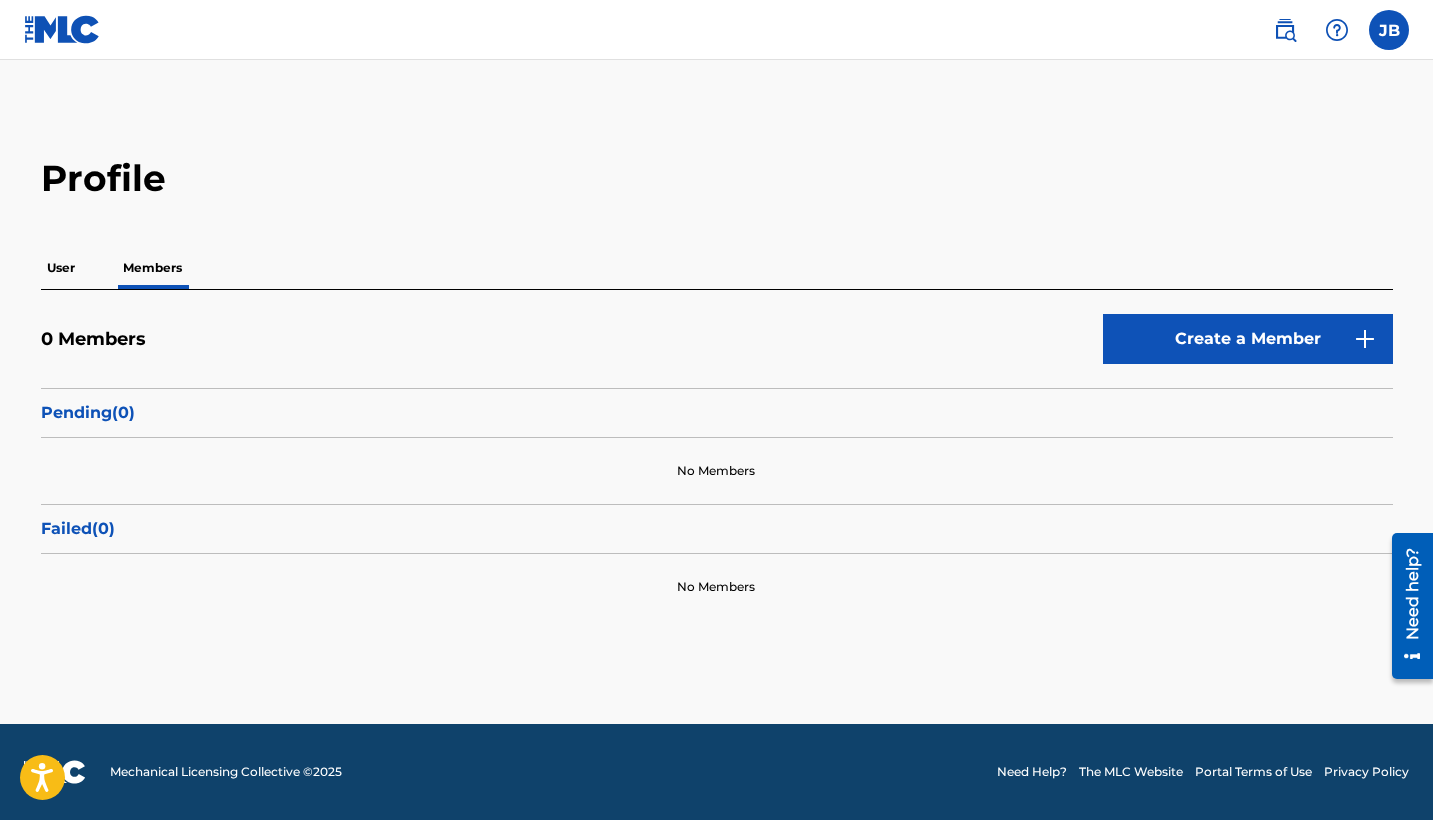 click on "Create a Member" at bounding box center [1248, 339] 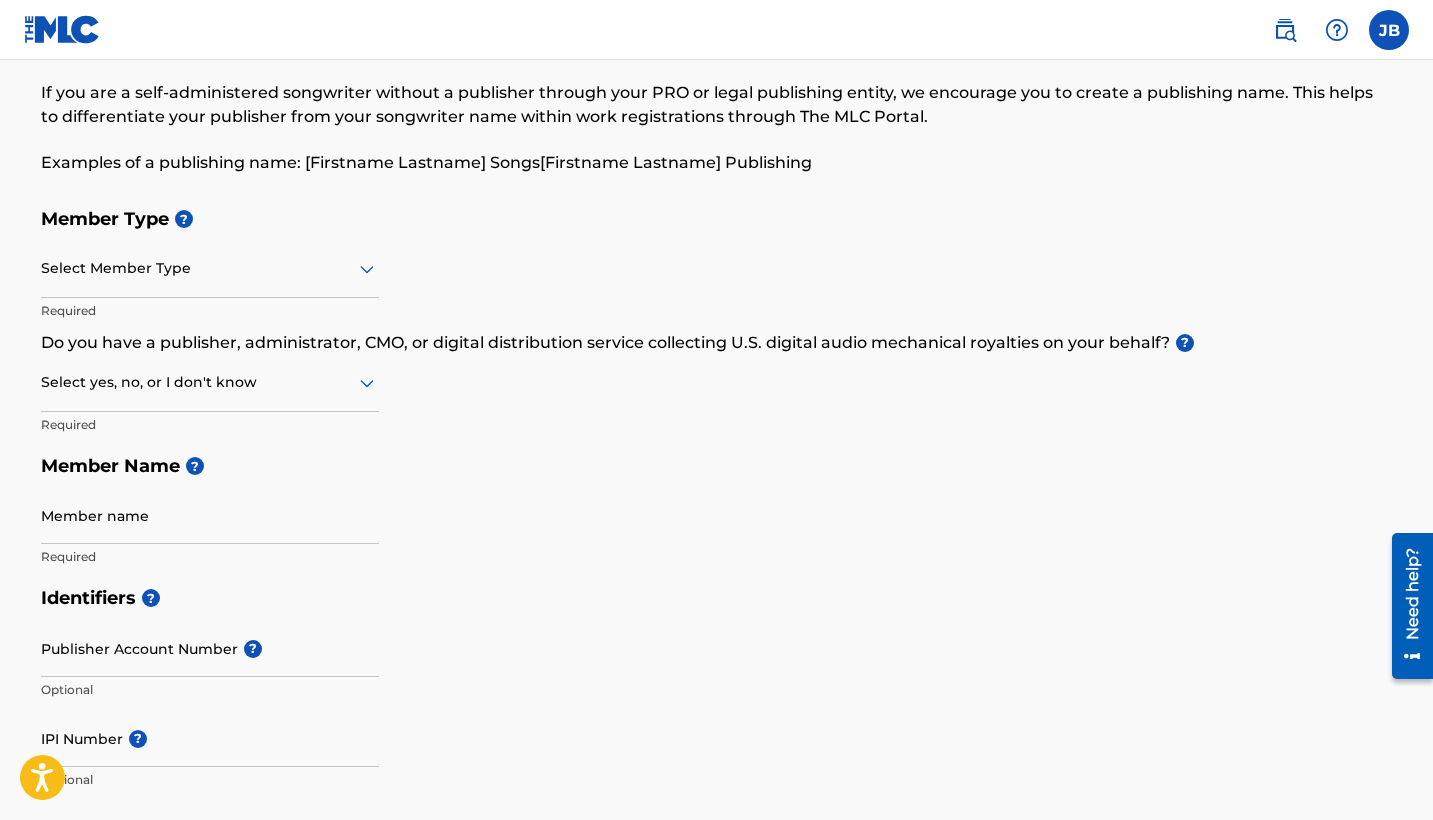 scroll, scrollTop: 86, scrollLeft: 0, axis: vertical 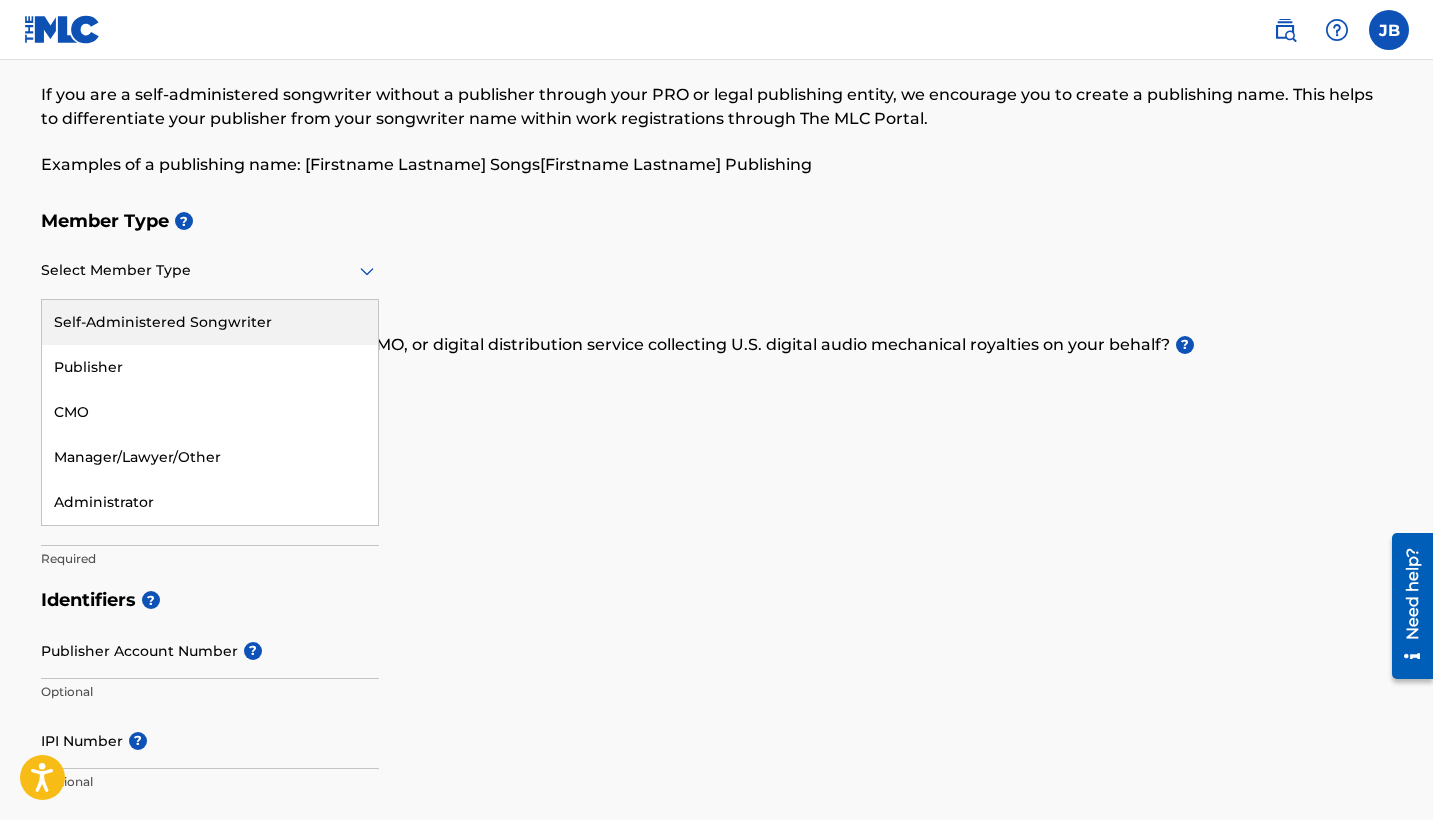 click at bounding box center (210, 270) 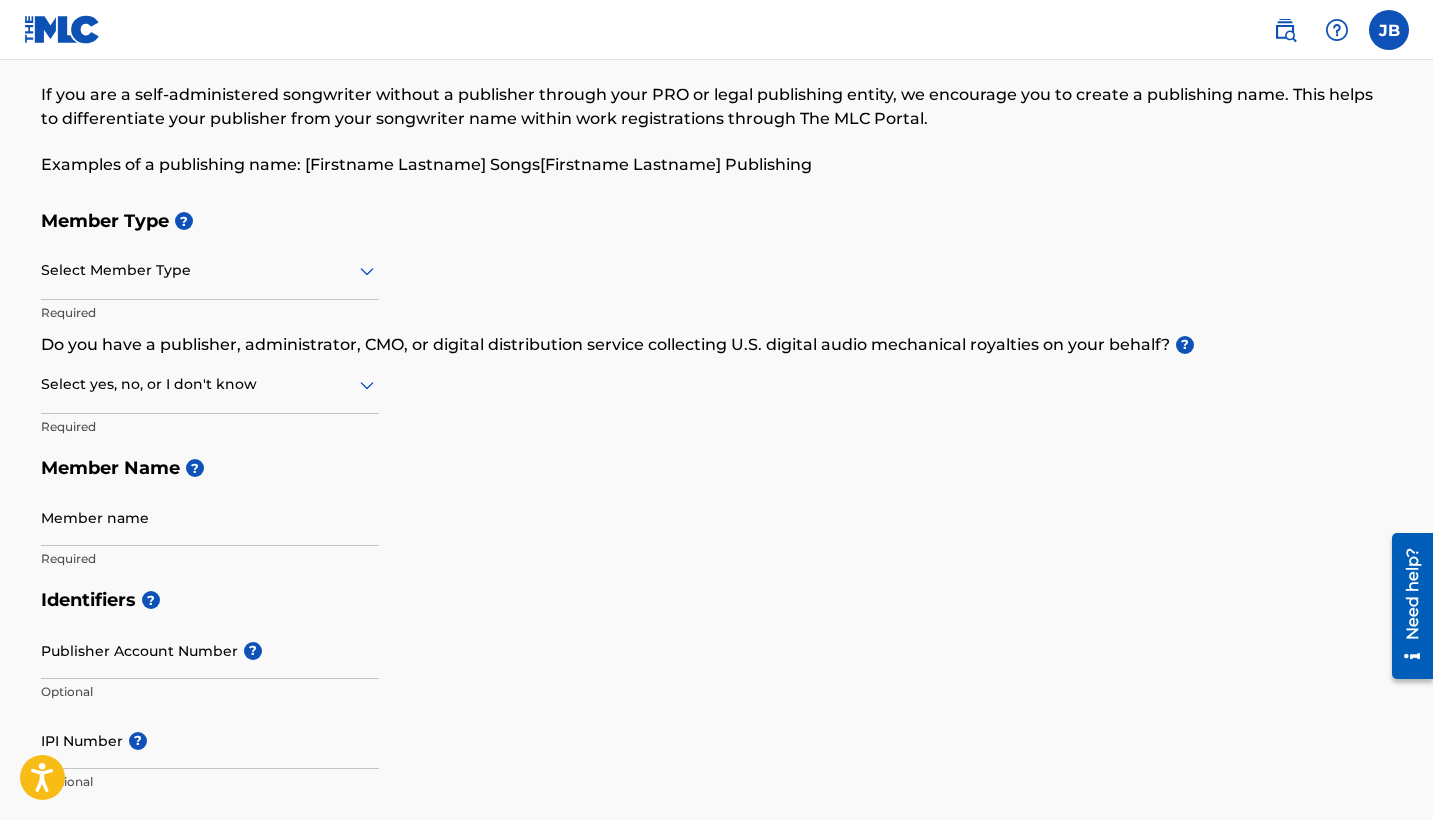 click on "Member Type ?" at bounding box center (717, 221) 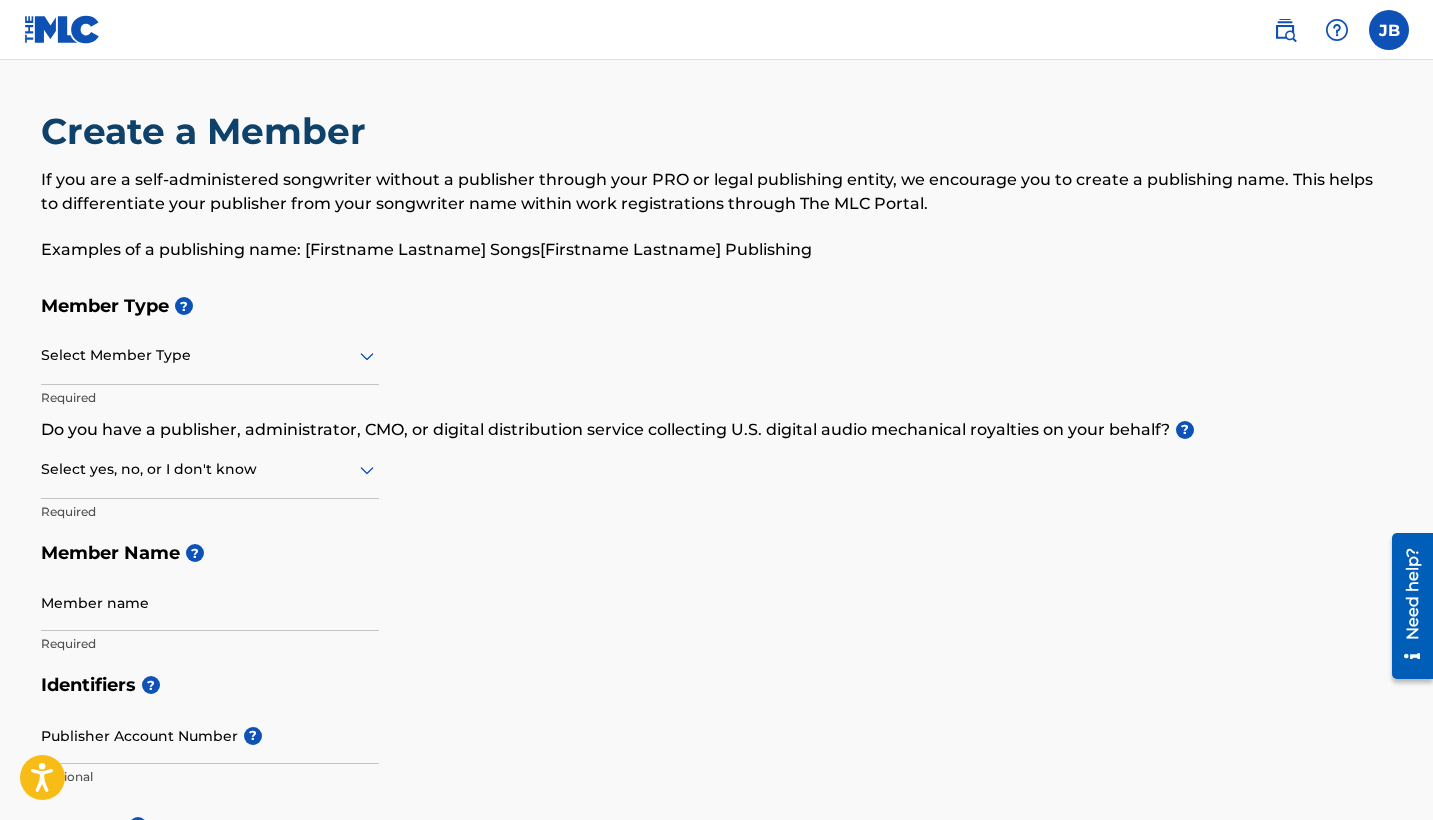 scroll, scrollTop: 0, scrollLeft: 0, axis: both 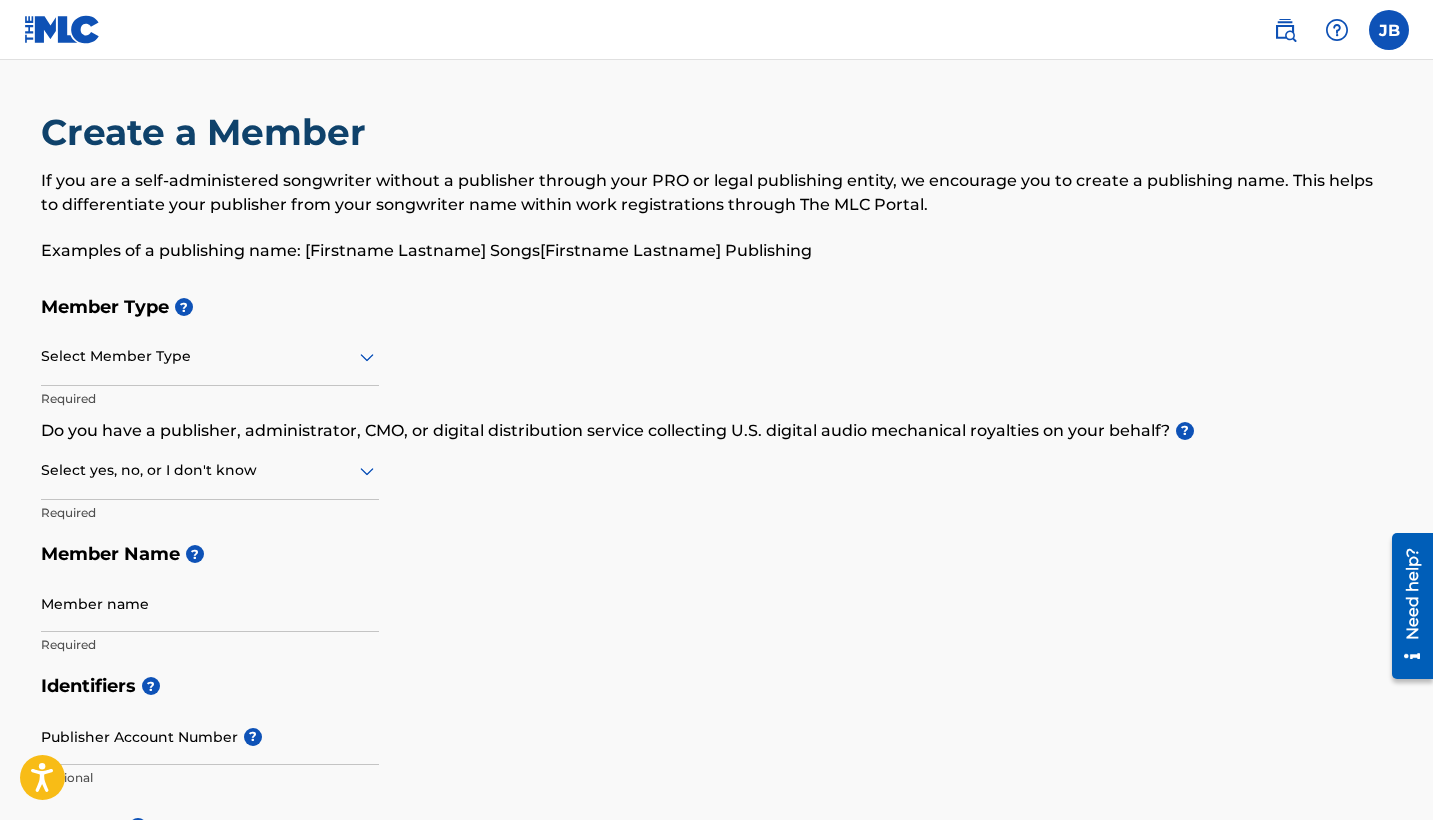click at bounding box center (1389, 30) 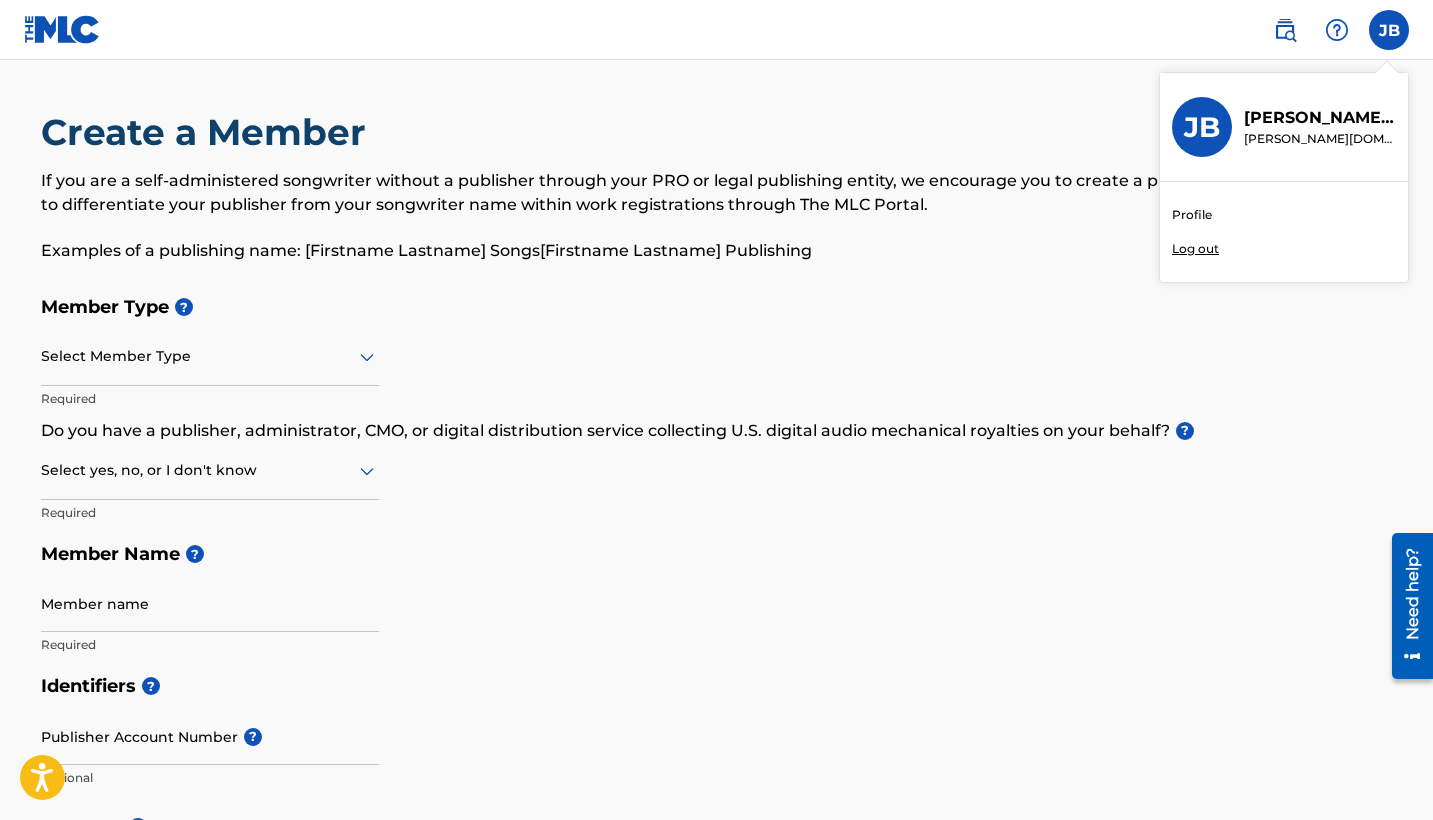 click on "Profile" at bounding box center [1192, 215] 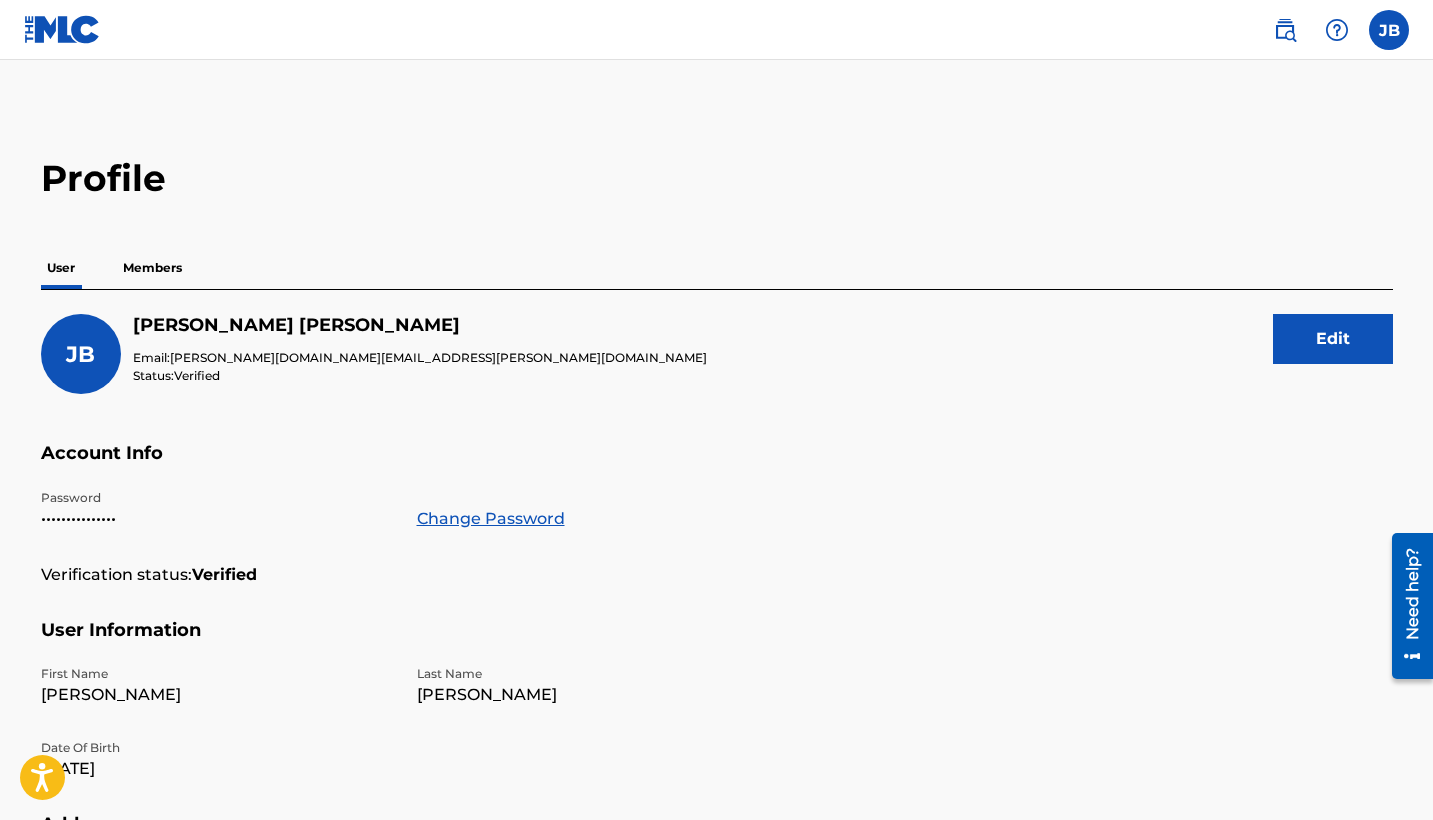 scroll, scrollTop: 0, scrollLeft: 0, axis: both 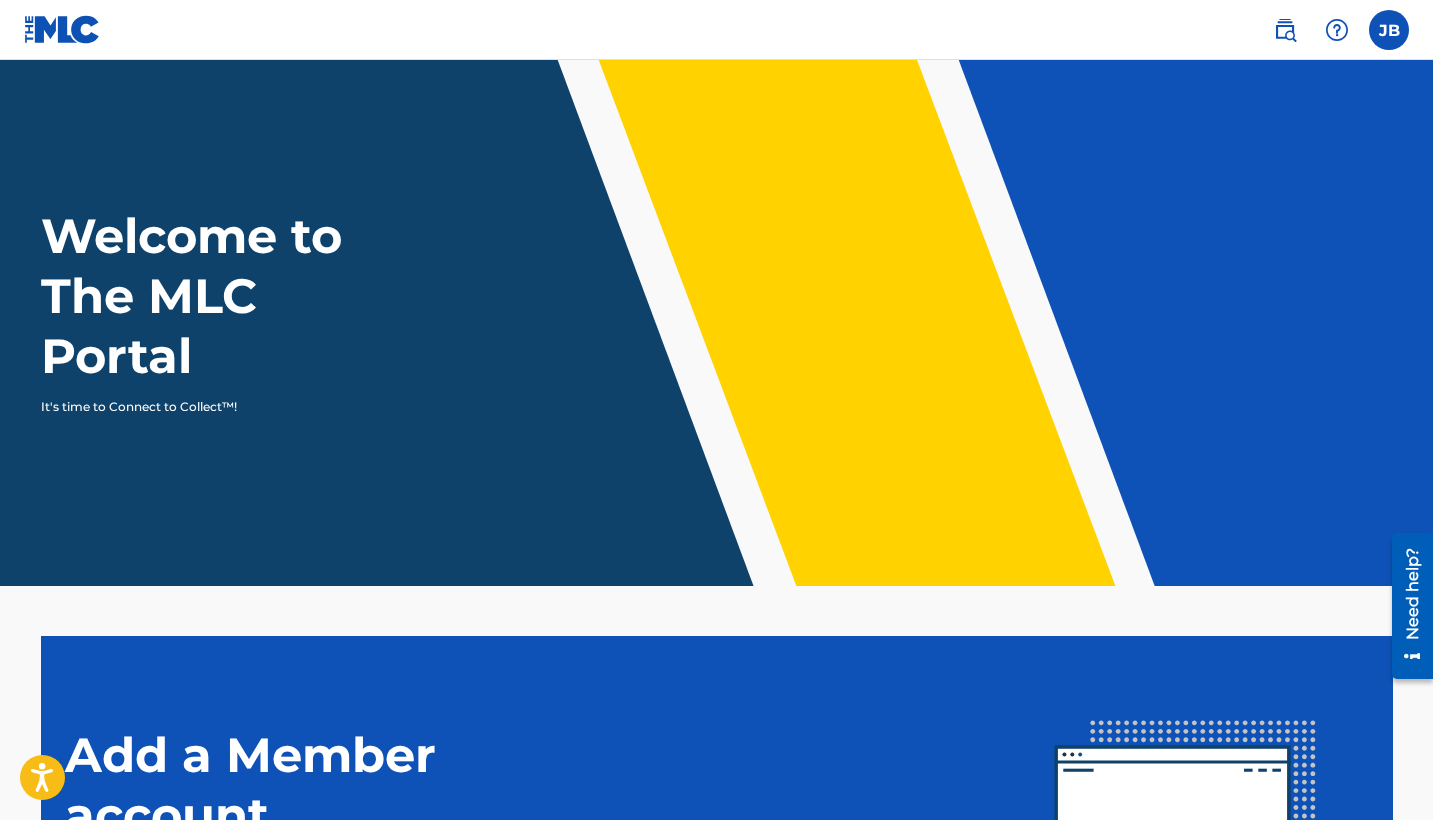 click at bounding box center (1337, 30) 